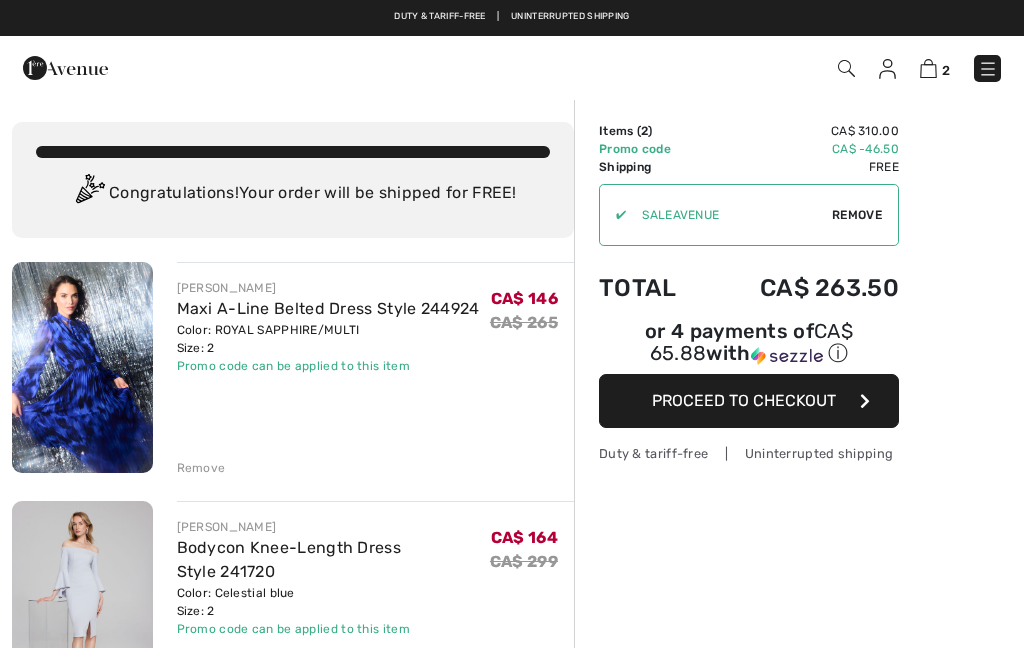 scroll, scrollTop: 0, scrollLeft: 0, axis: both 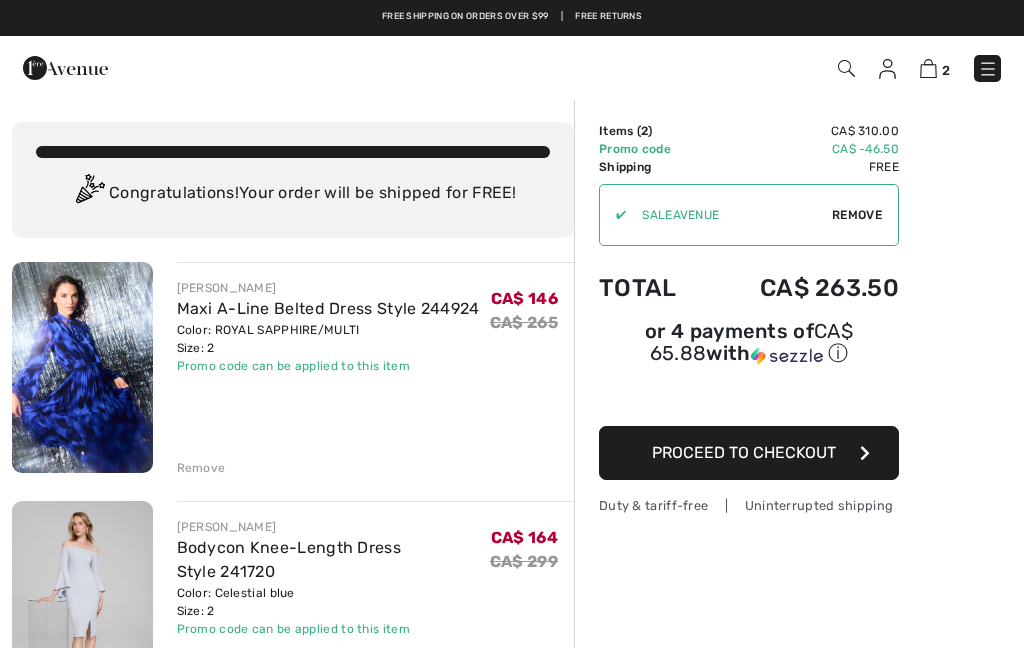 click on "CA$ -46.50" at bounding box center (802, 149) 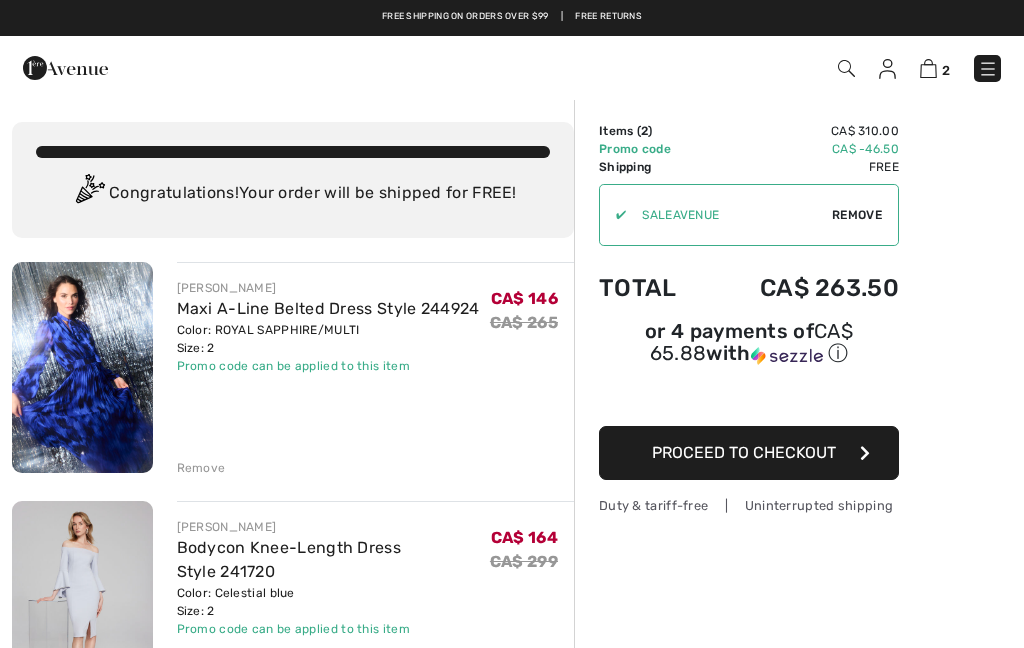 click on "Proceed to Checkout" at bounding box center [744, 452] 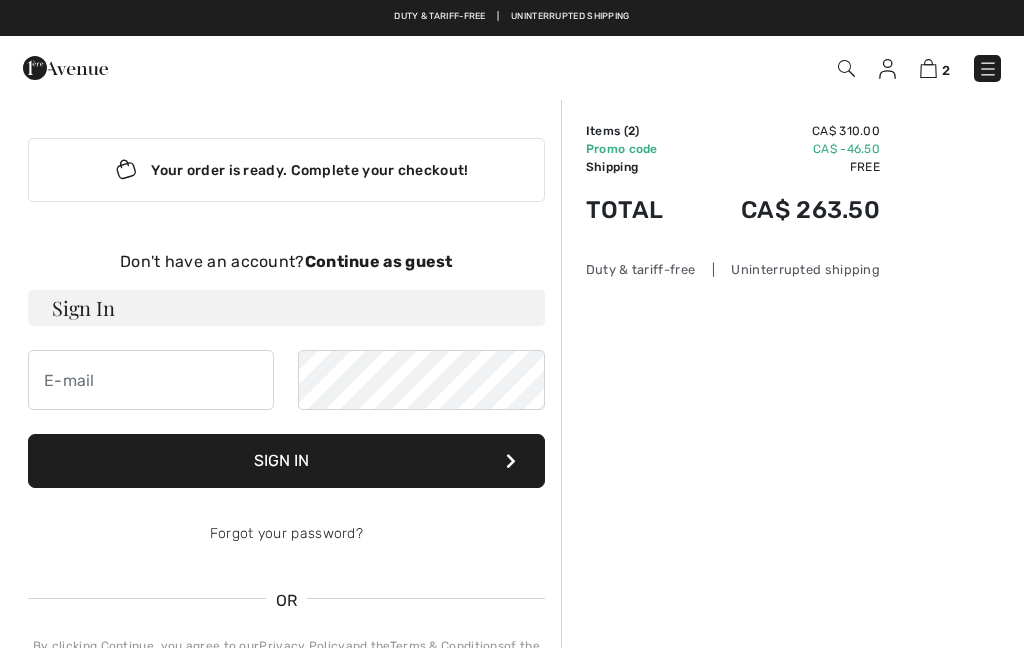 scroll, scrollTop: 0, scrollLeft: 0, axis: both 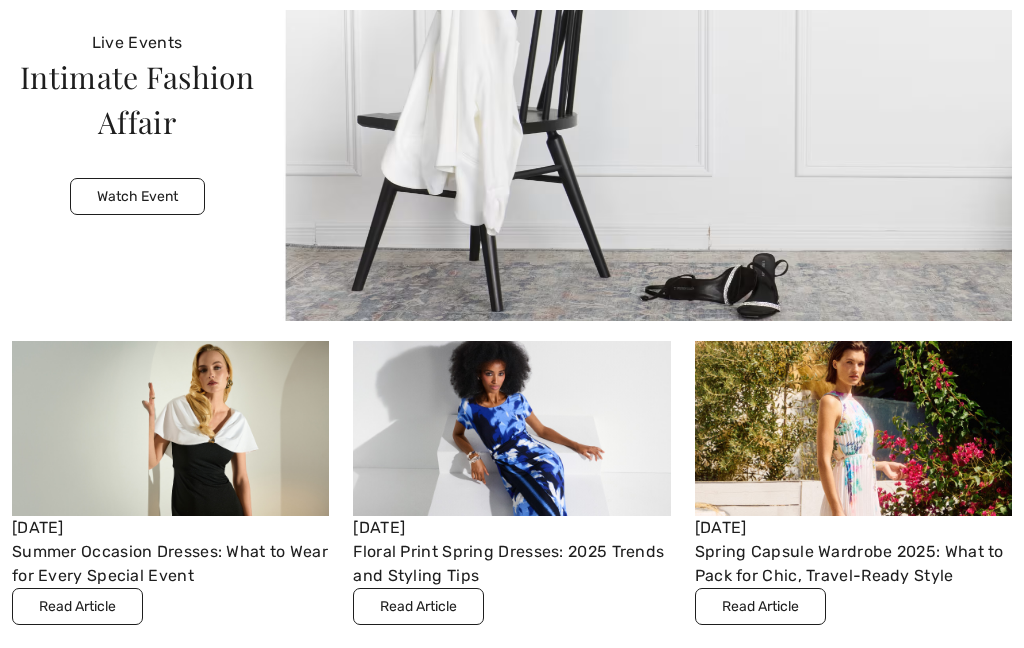 click at bounding box center [170, 428] 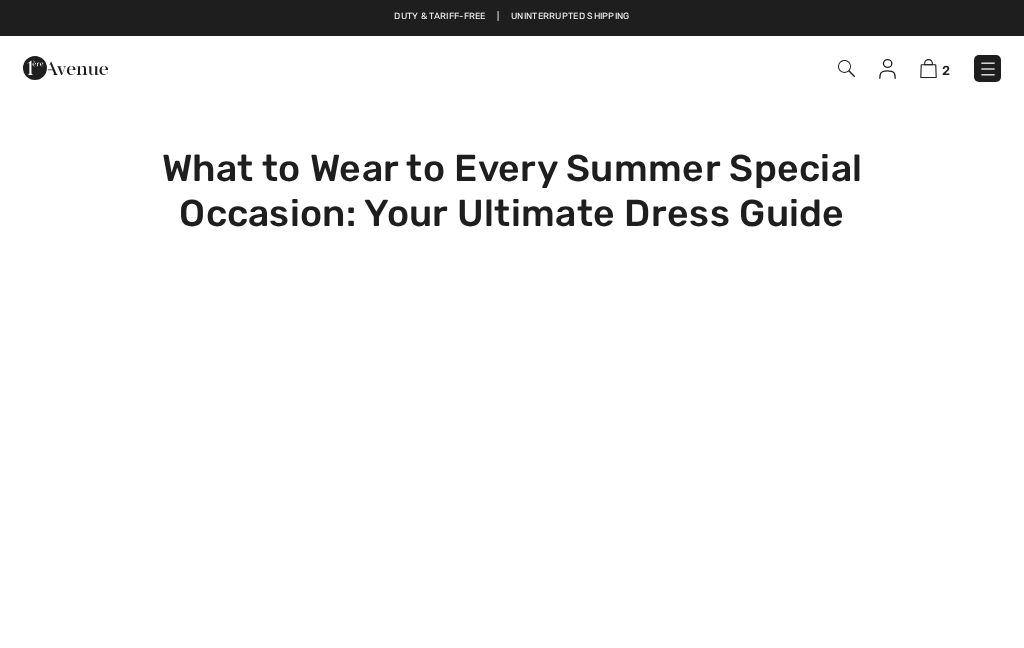 scroll, scrollTop: 0, scrollLeft: 0, axis: both 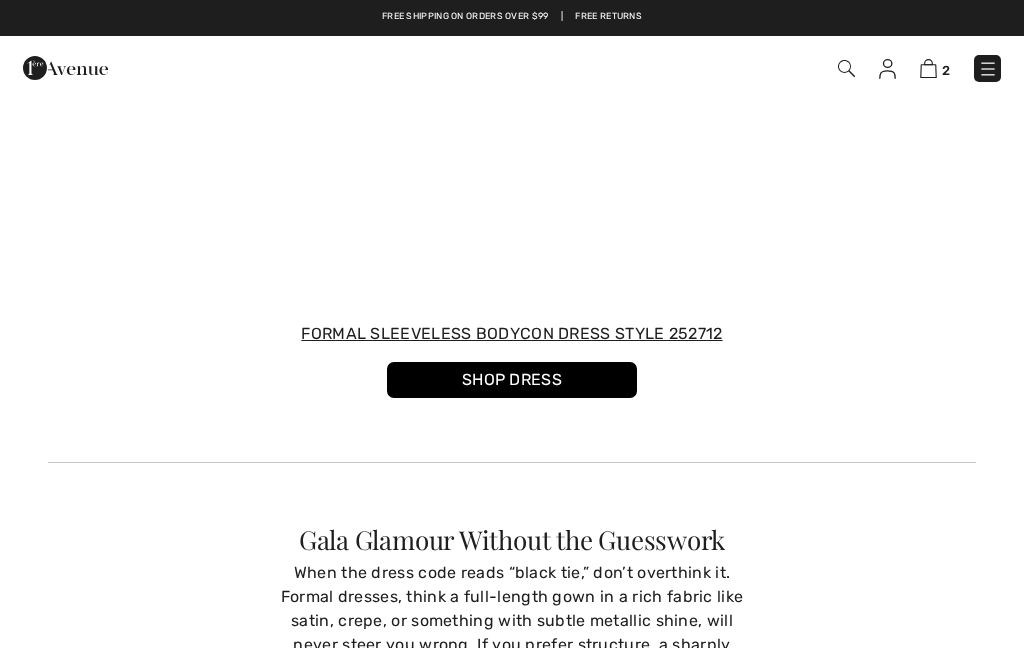 click on "SHOP DRESS" at bounding box center [512, 380] 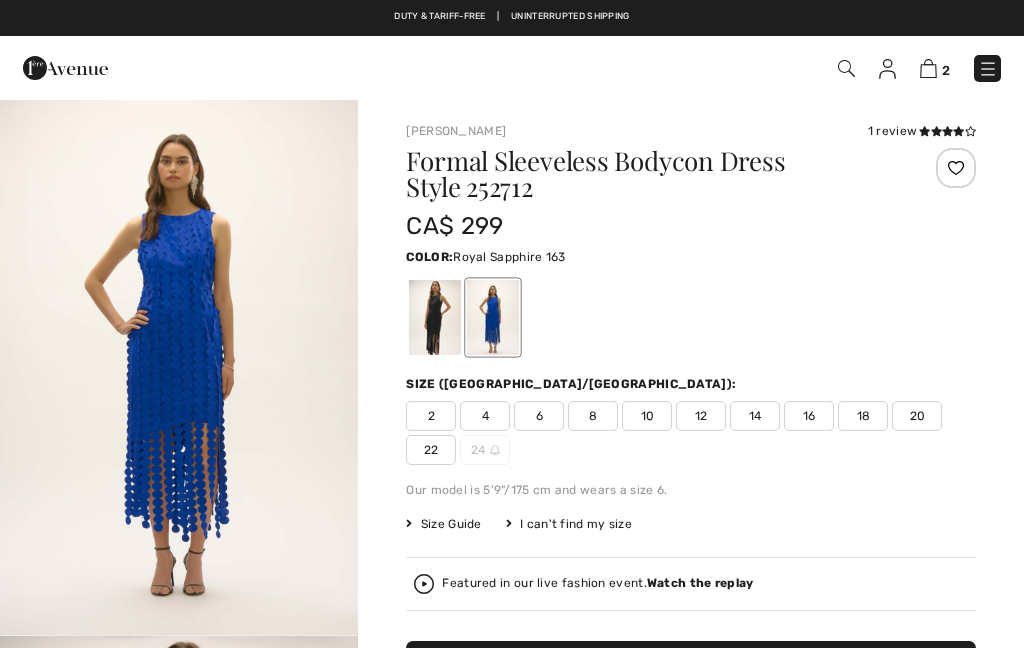 scroll, scrollTop: 0, scrollLeft: 0, axis: both 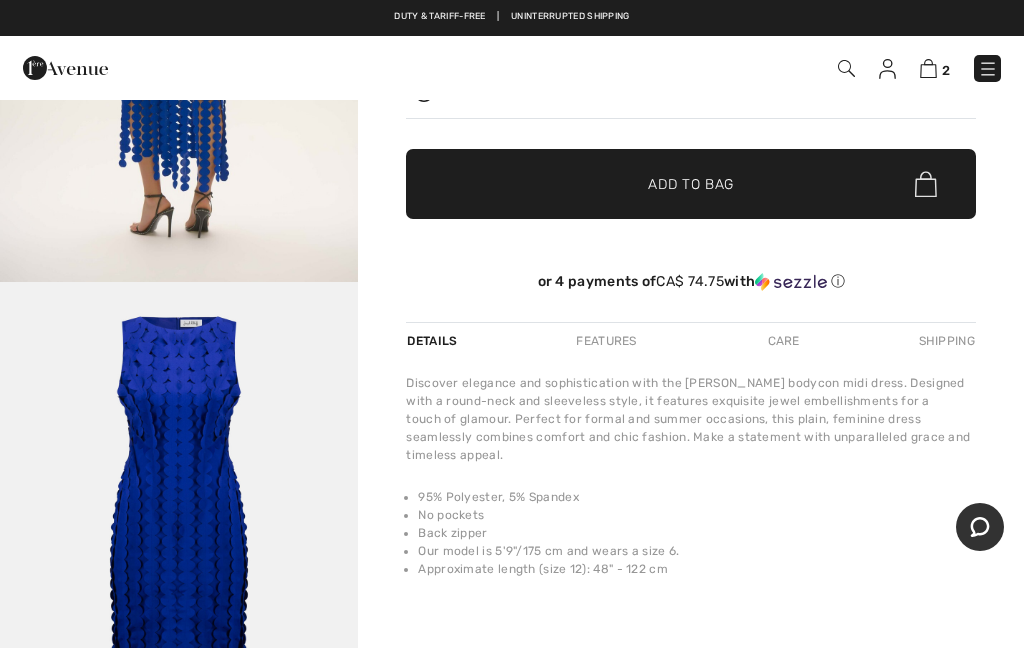 click at bounding box center (179, 551) 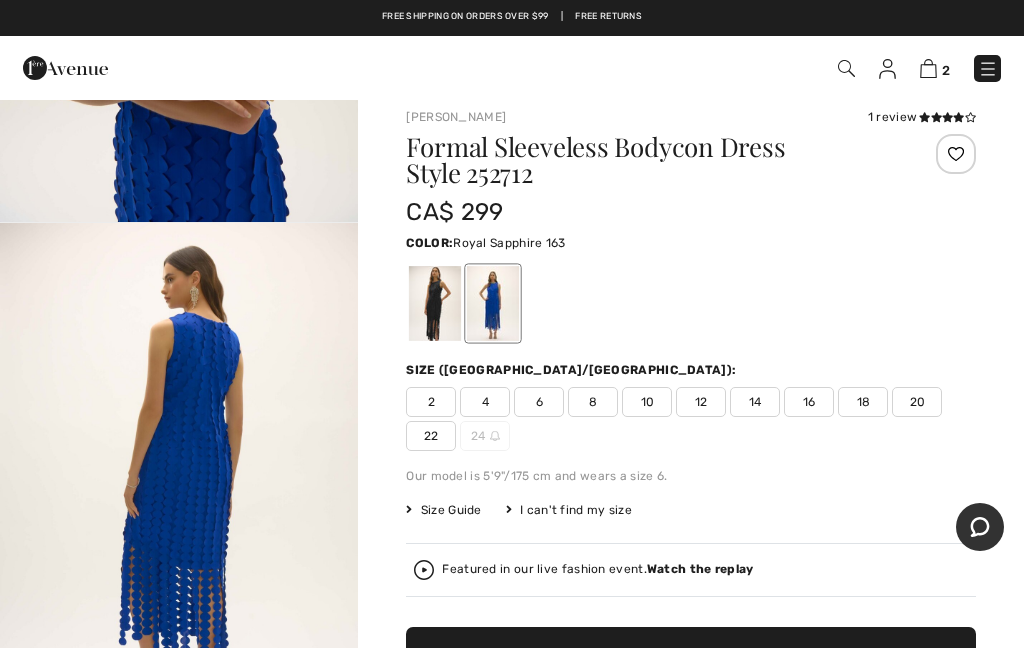 scroll, scrollTop: 0, scrollLeft: 0, axis: both 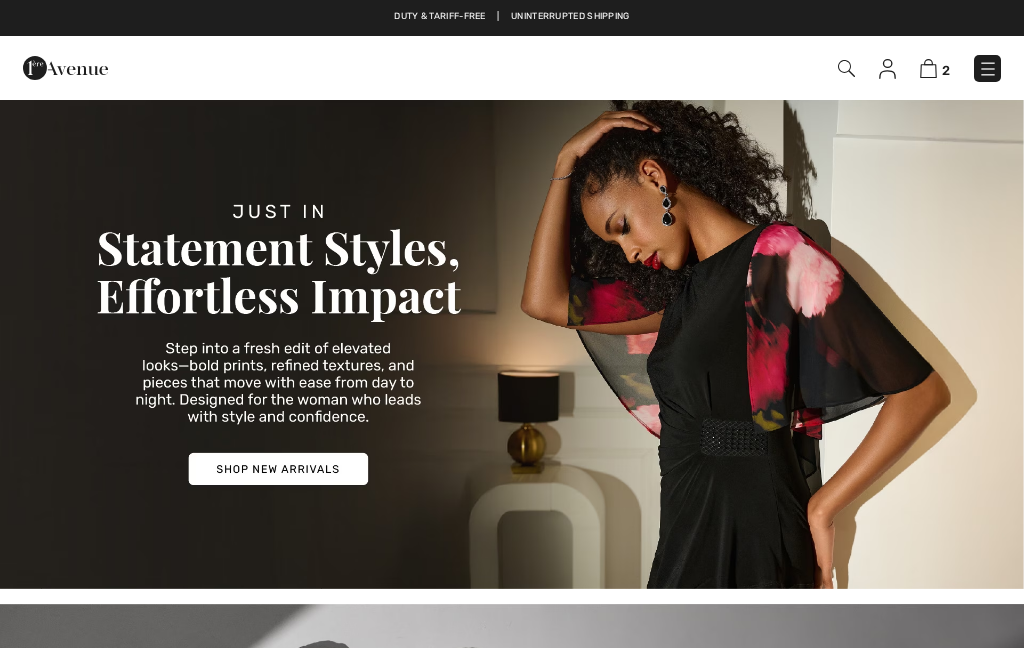 checkbox on "true" 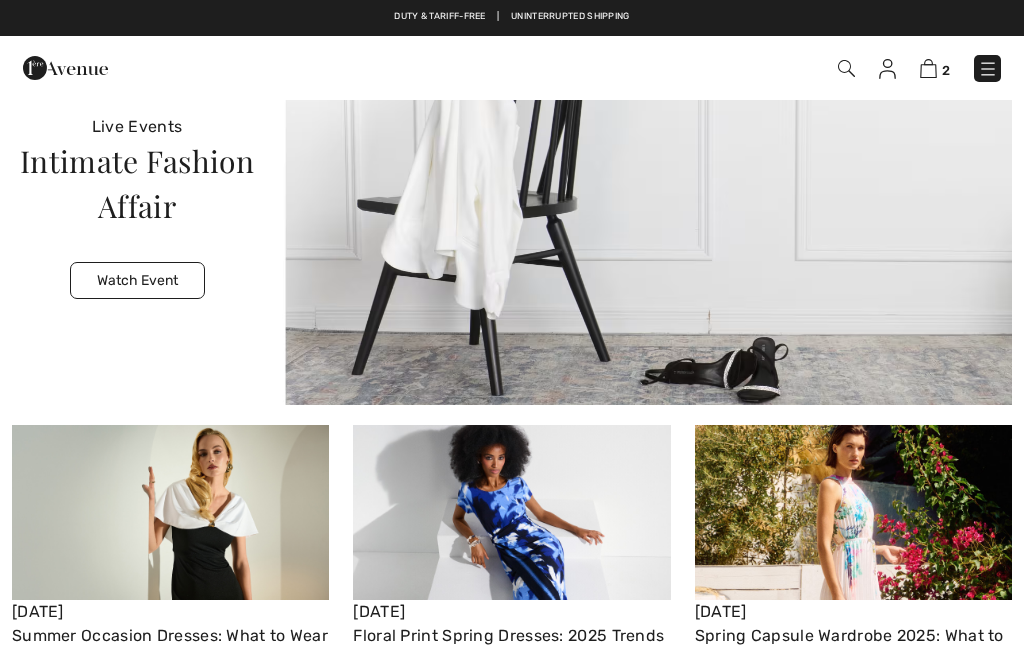 scroll, scrollTop: 4564, scrollLeft: 0, axis: vertical 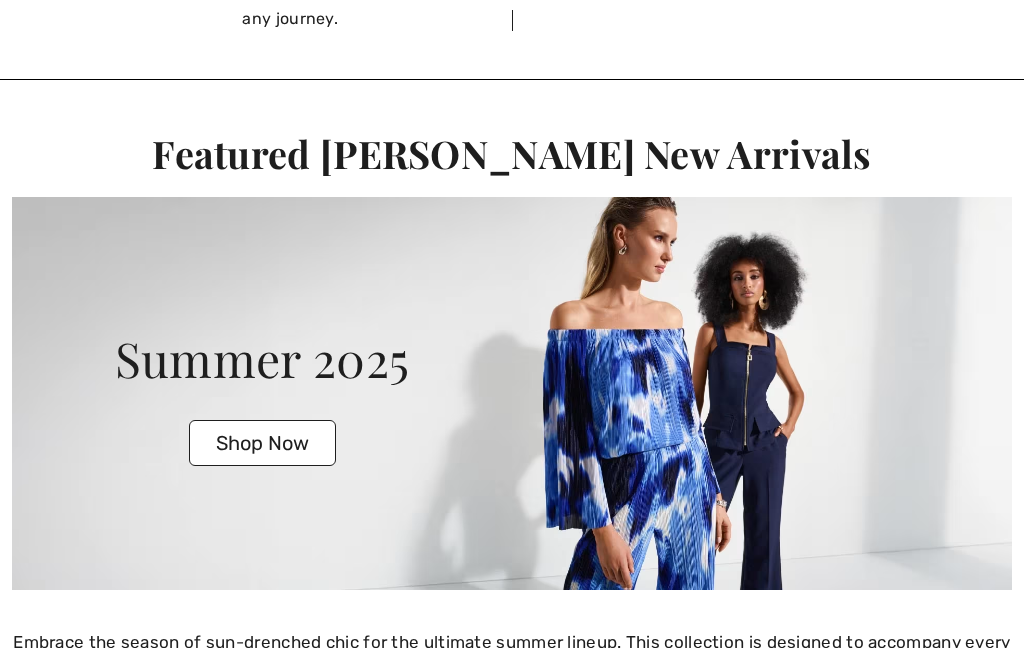 click on "Shop Now" at bounding box center (262, 443) 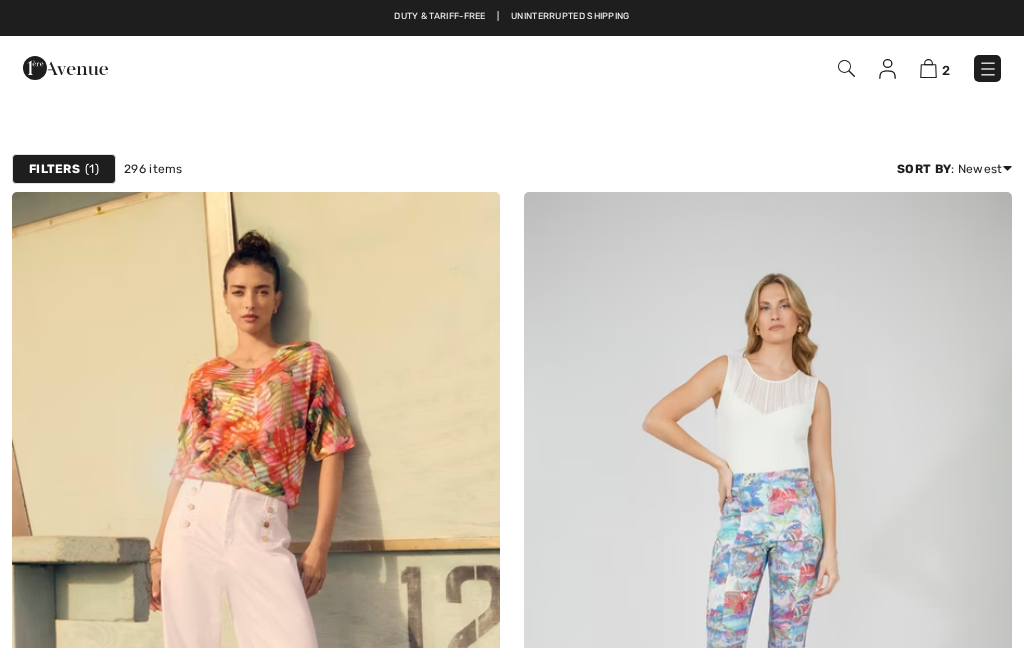 scroll, scrollTop: 0, scrollLeft: 0, axis: both 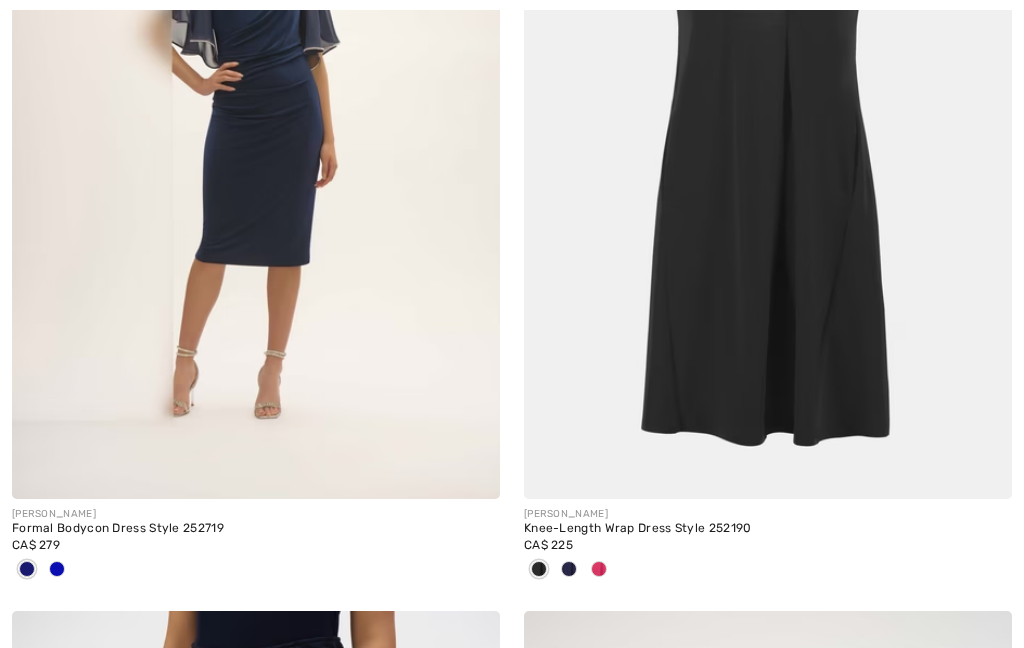 click at bounding box center [57, 569] 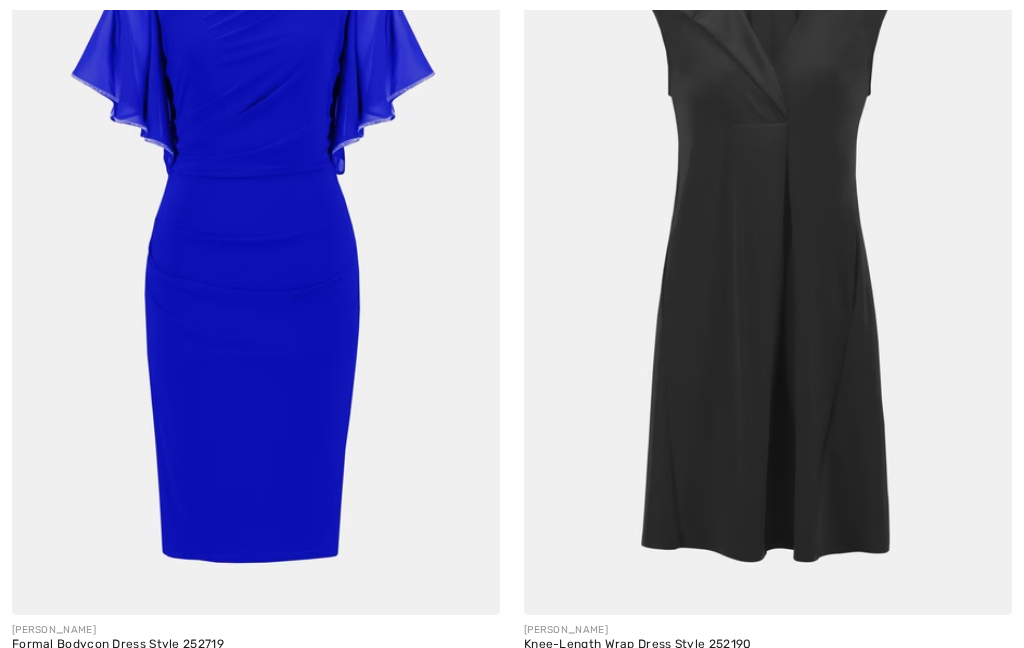 scroll, scrollTop: 12239, scrollLeft: 0, axis: vertical 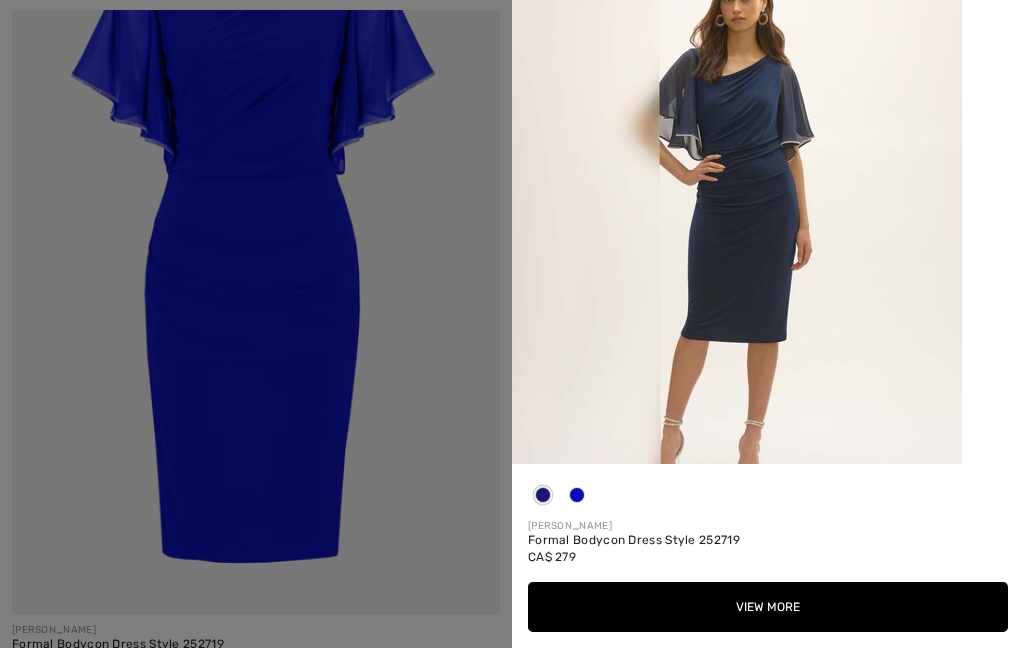 click at bounding box center (577, 499) 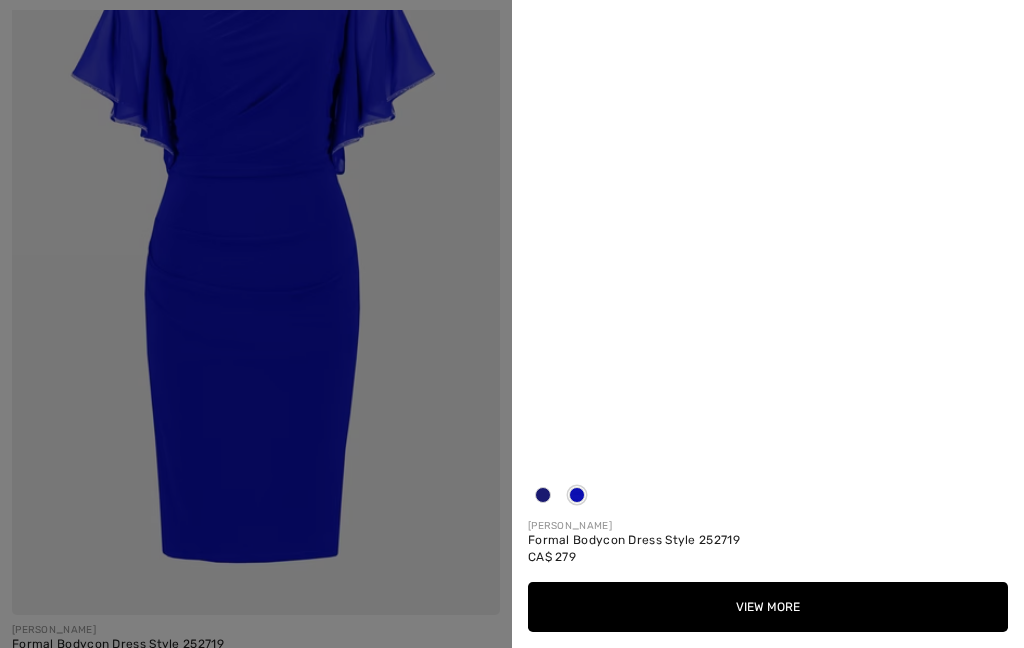 scroll, scrollTop: 0, scrollLeft: 0, axis: both 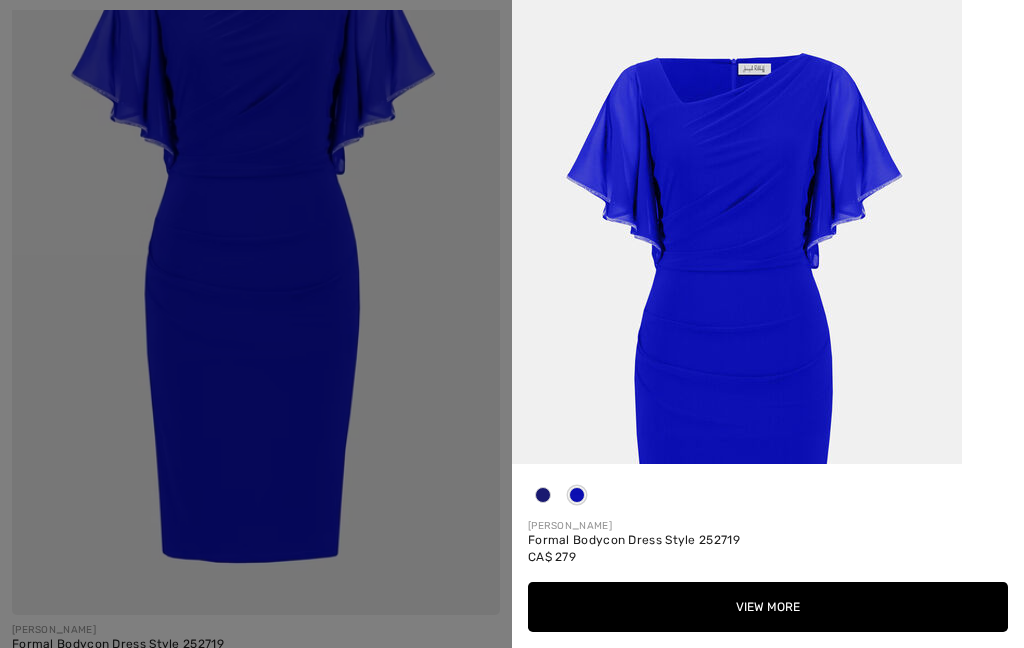 click on "View More" at bounding box center [768, 607] 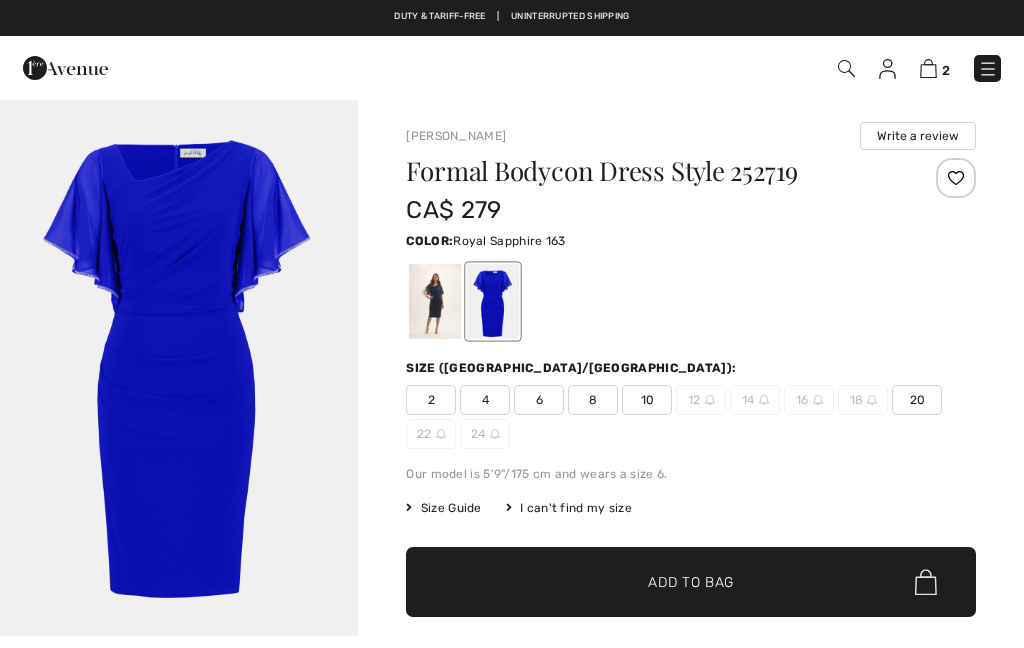 checkbox on "true" 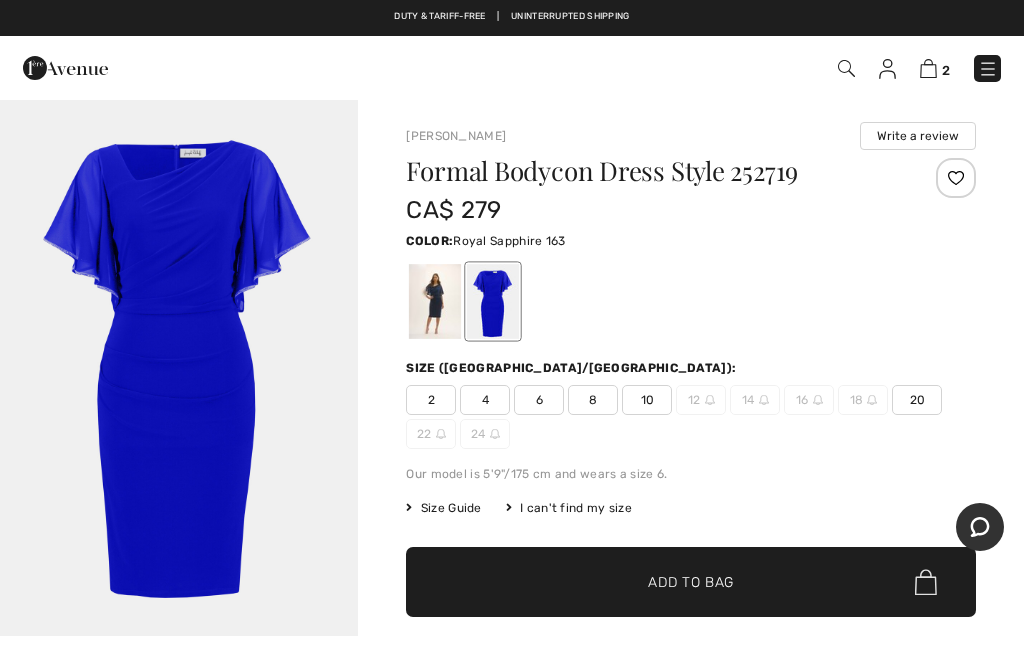scroll, scrollTop: 0, scrollLeft: 0, axis: both 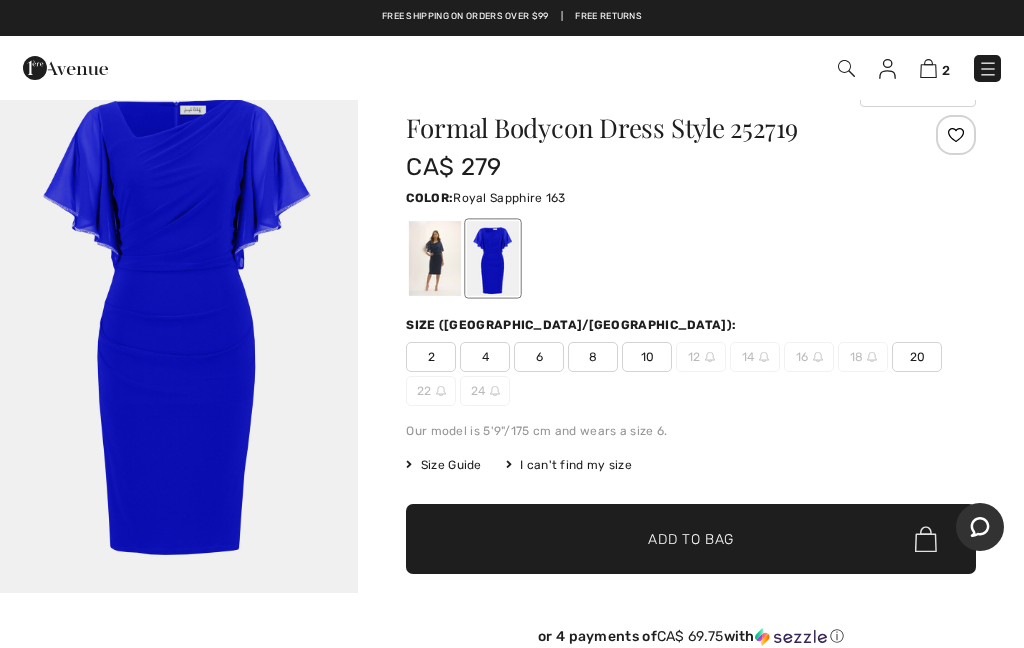 click at bounding box center [179, 324] 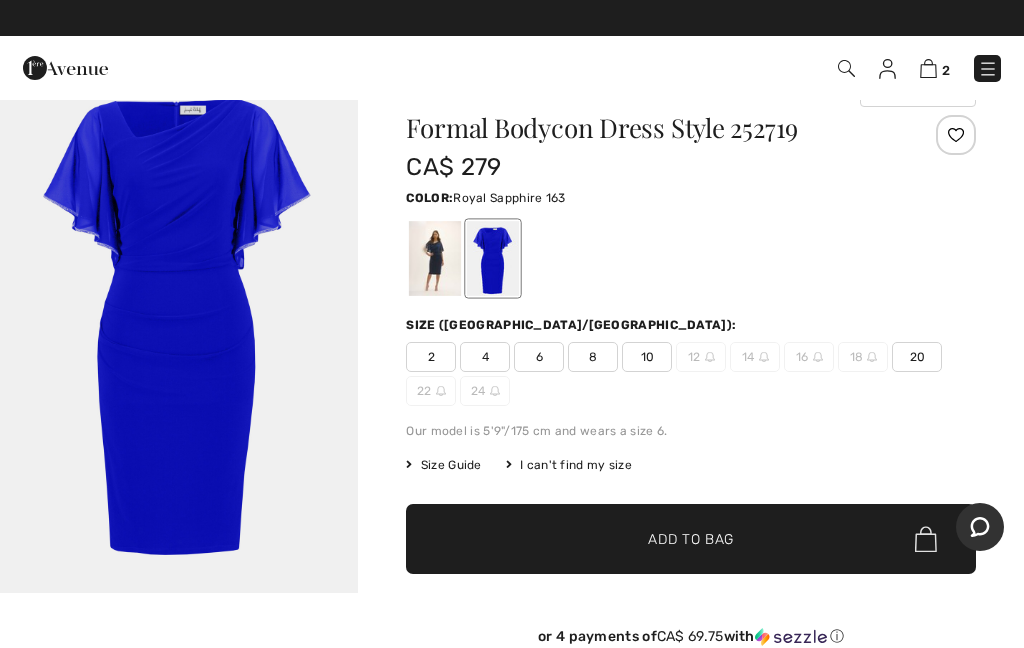 click at bounding box center [435, 258] 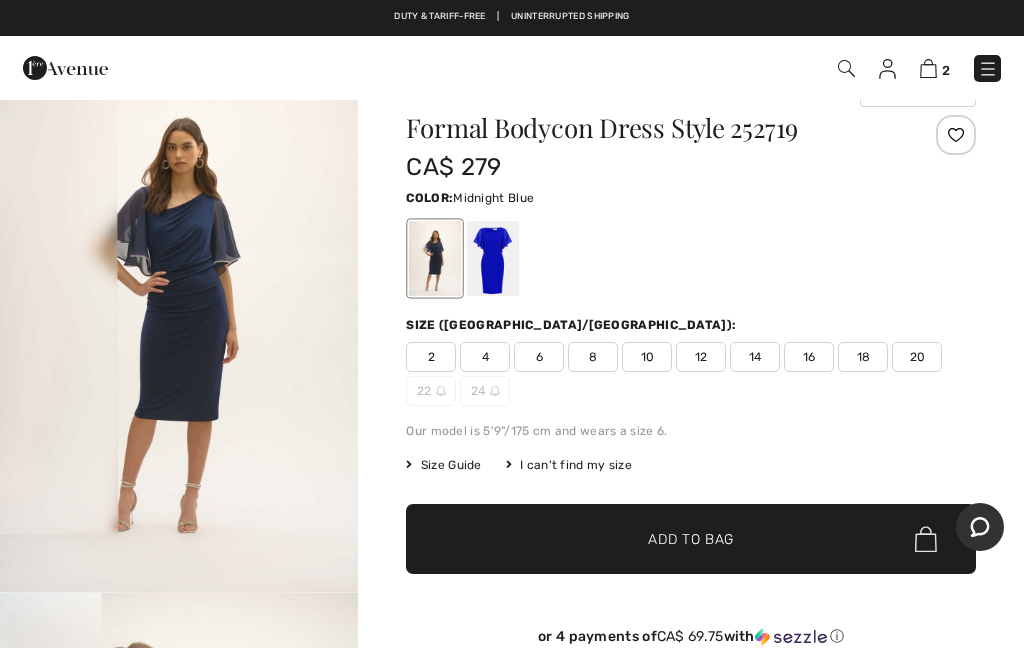 click at bounding box center (179, 323) 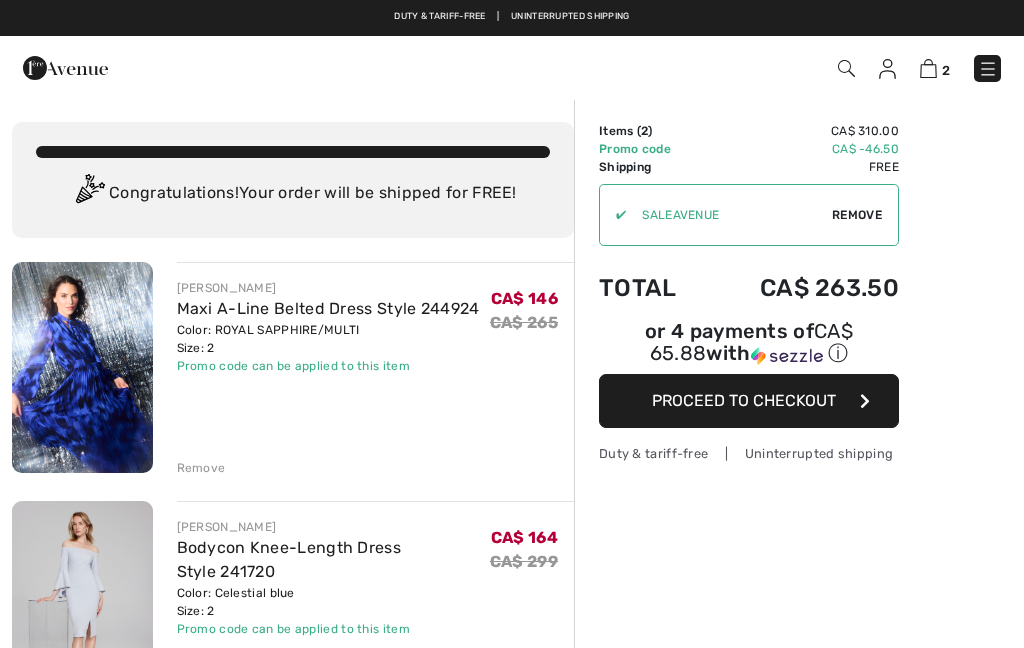 scroll, scrollTop: 0, scrollLeft: 0, axis: both 